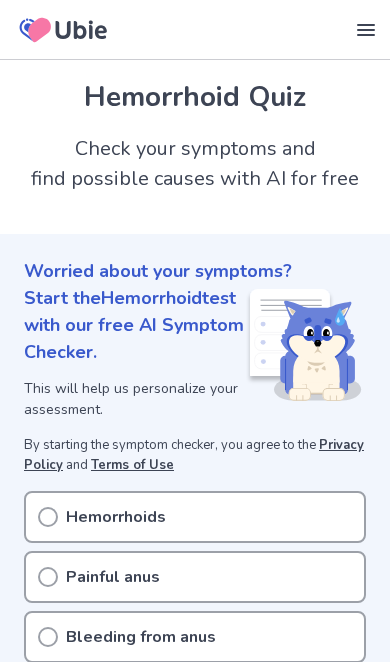 scroll, scrollTop: 0, scrollLeft: 0, axis: both 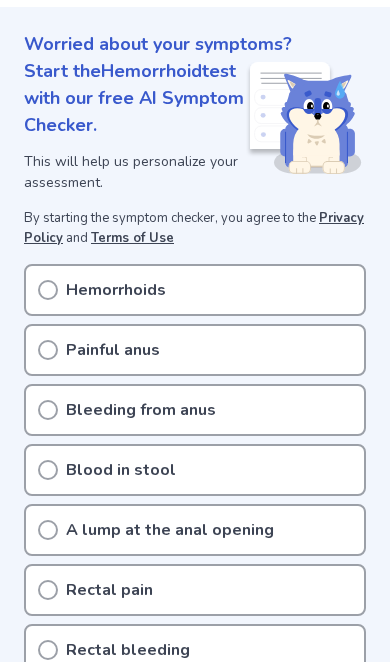 click on "Rectal pain" at bounding box center [195, 590] 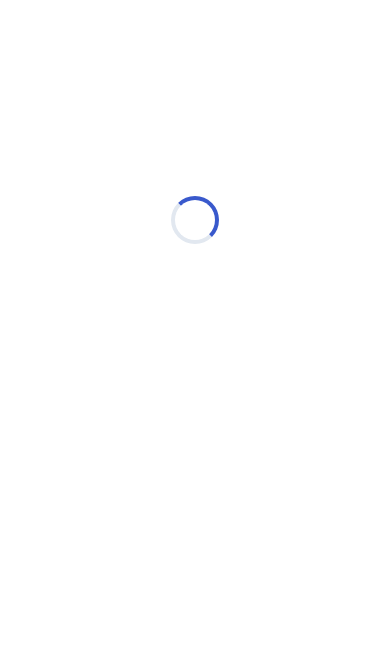 scroll, scrollTop: 0, scrollLeft: 0, axis: both 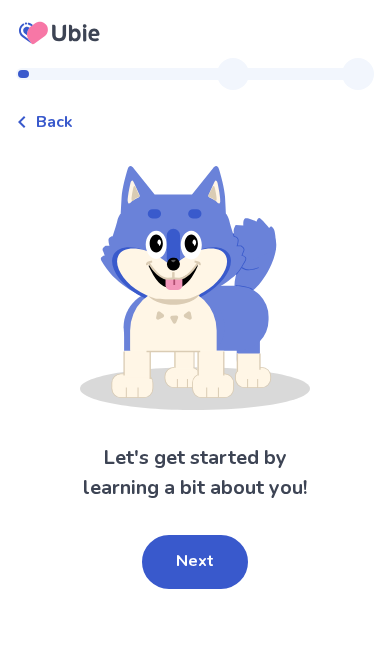 click on "Next" at bounding box center (195, 562) 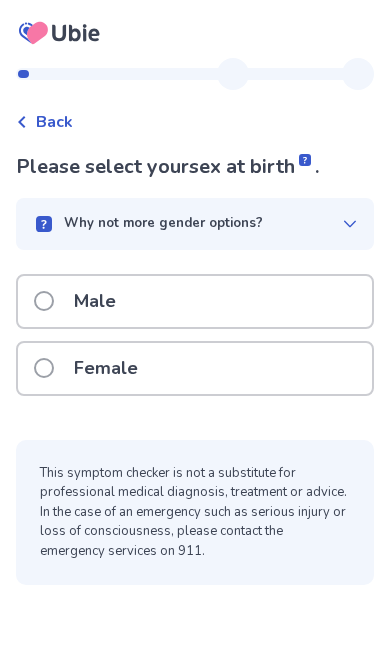 click on "Male" at bounding box center [195, 301] 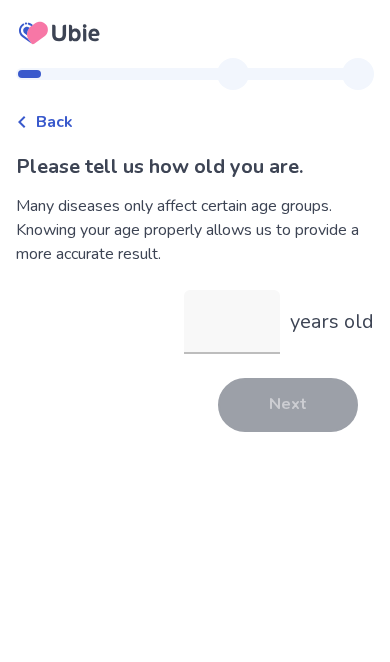 click on "years old" at bounding box center (232, 322) 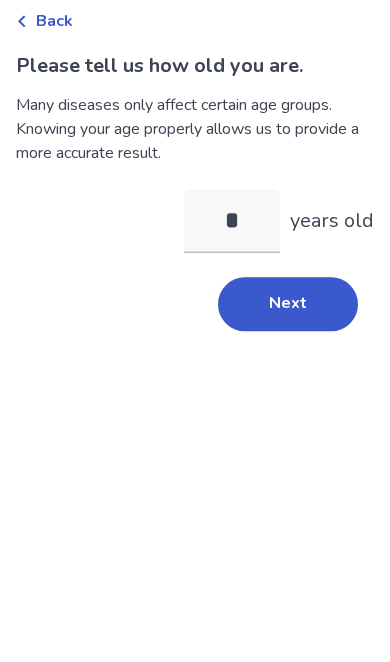 type on "**" 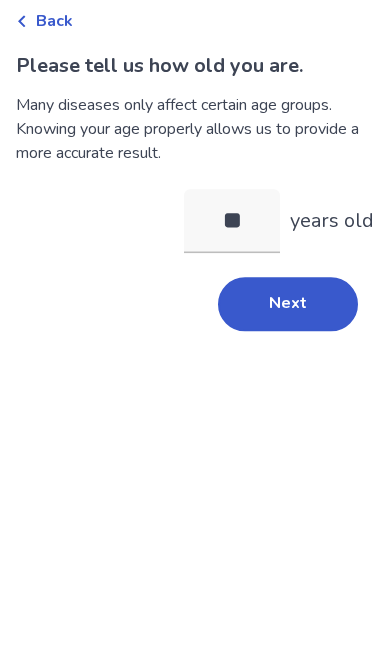 click on "Next" at bounding box center [288, 405] 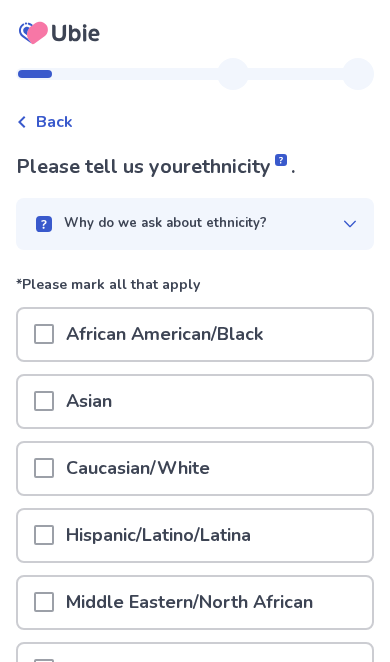 click on "African American/Black" at bounding box center [195, 334] 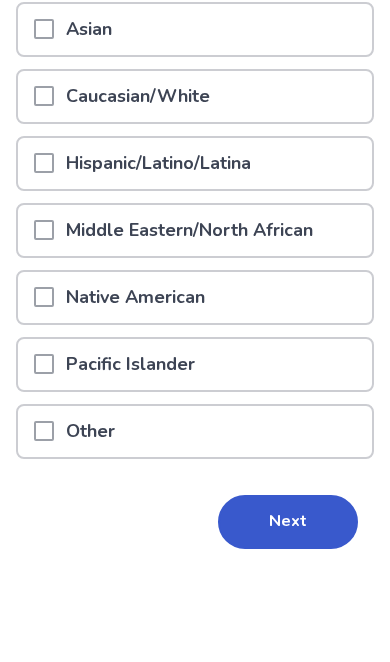 scroll, scrollTop: 263, scrollLeft: 0, axis: vertical 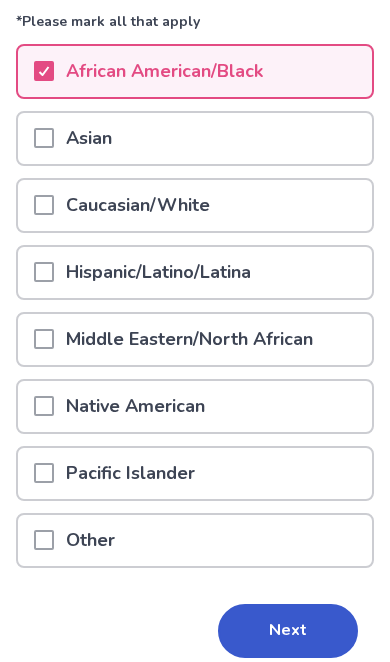 click on "Next" at bounding box center [288, 631] 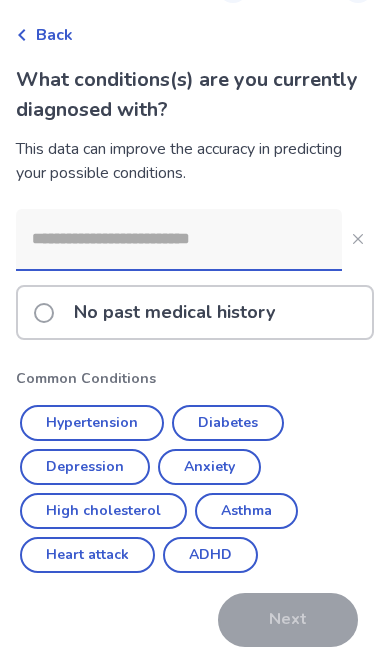 scroll, scrollTop: 77, scrollLeft: 0, axis: vertical 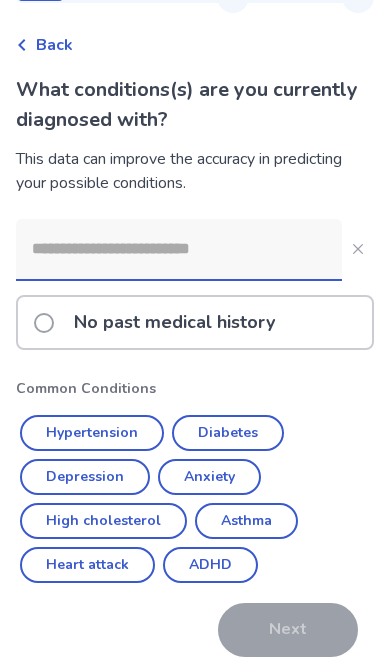 click on "No past medical history" at bounding box center (174, 322) 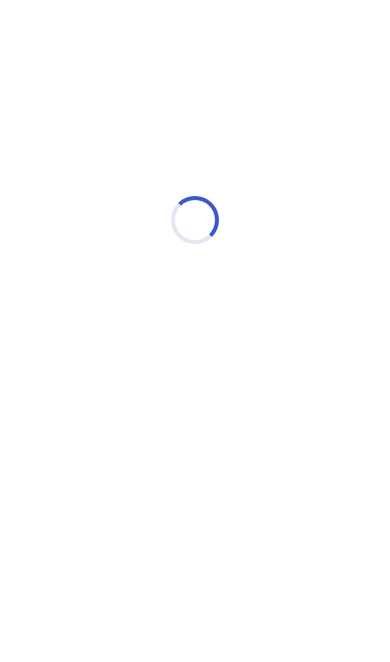 scroll, scrollTop: 0, scrollLeft: 0, axis: both 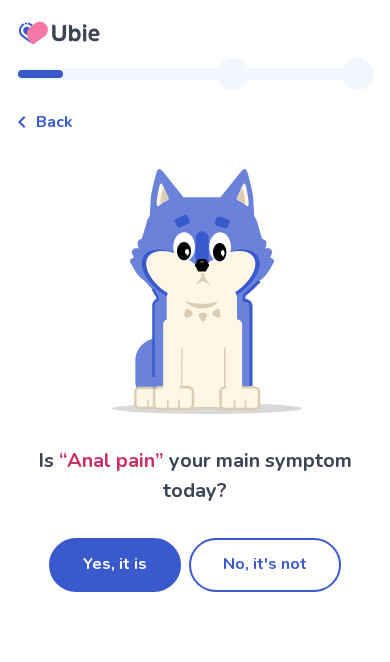 click on "Yes, it is" at bounding box center (115, 565) 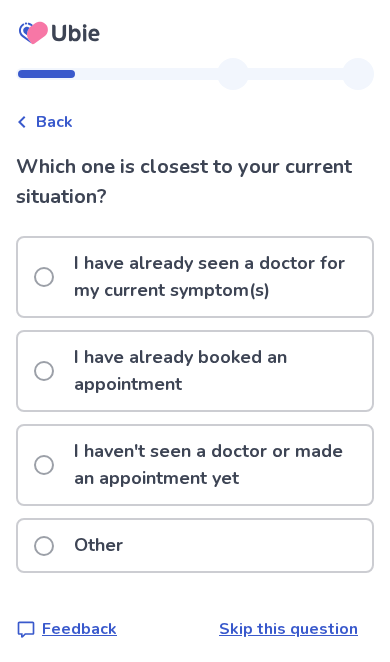 click on "I haven't seen a doctor or made an appointment yet" at bounding box center (217, 465) 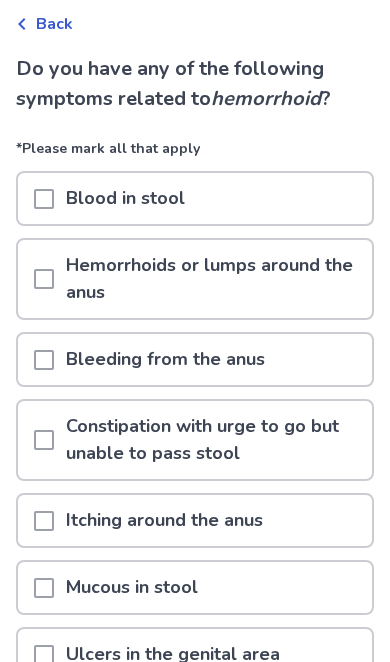 scroll, scrollTop: 98, scrollLeft: 0, axis: vertical 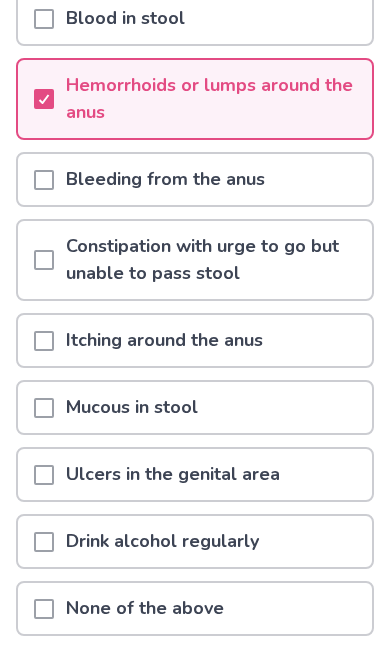 click on "Mucous in stool" at bounding box center (195, 407) 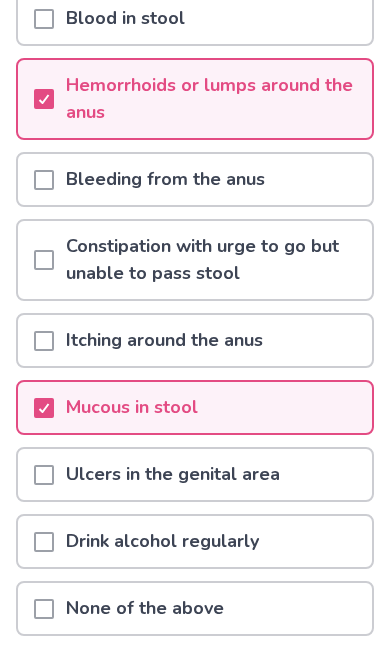 scroll, scrollTop: 279, scrollLeft: 0, axis: vertical 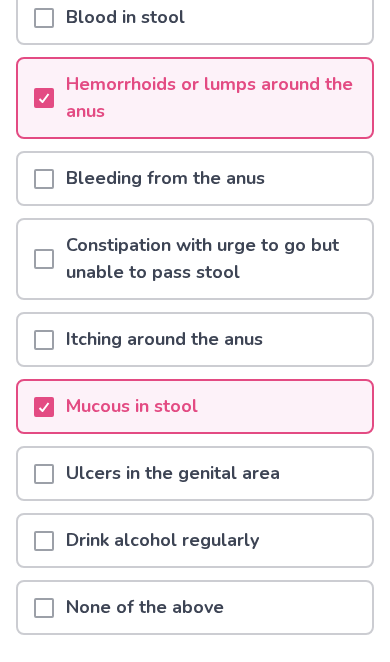 click on "Next" at bounding box center (288, 698) 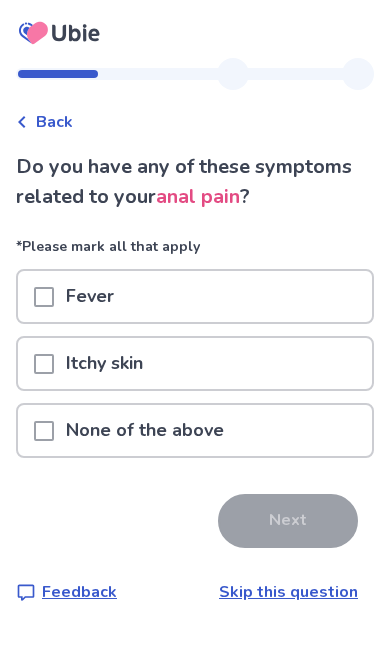 click on "None of the above" at bounding box center [195, 430] 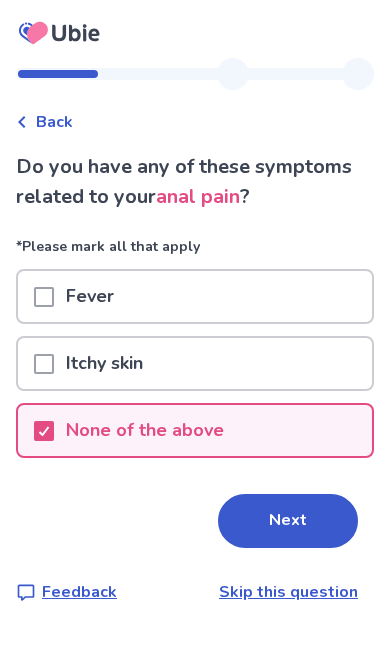 click on "Next" at bounding box center (288, 521) 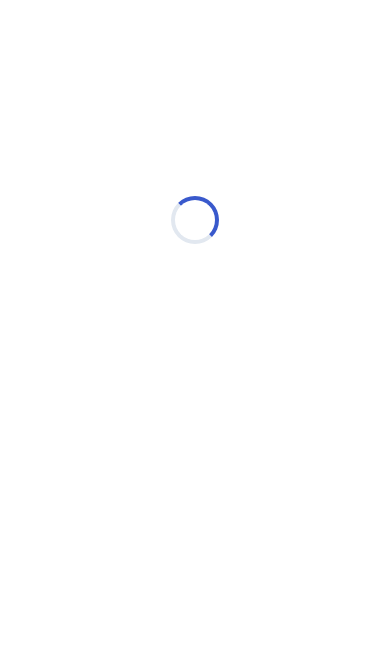 select on "*" 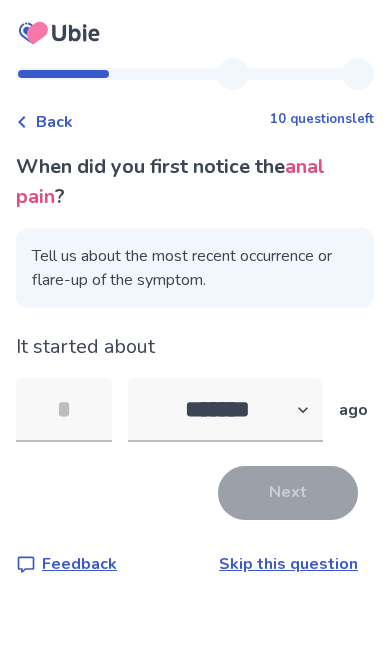 click at bounding box center [64, 410] 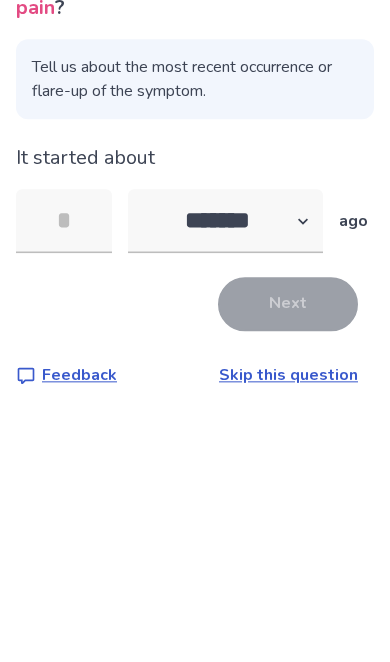 type on "*" 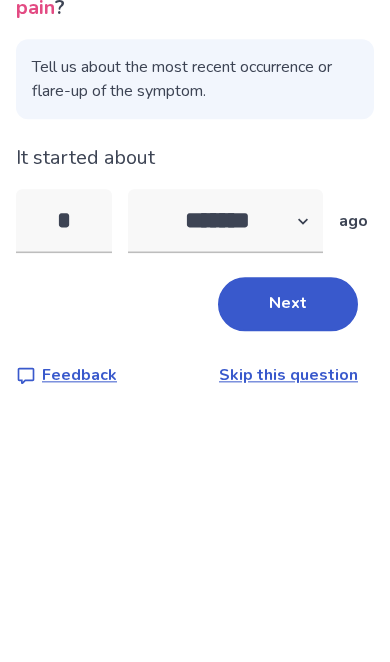click on "Next" at bounding box center [288, 493] 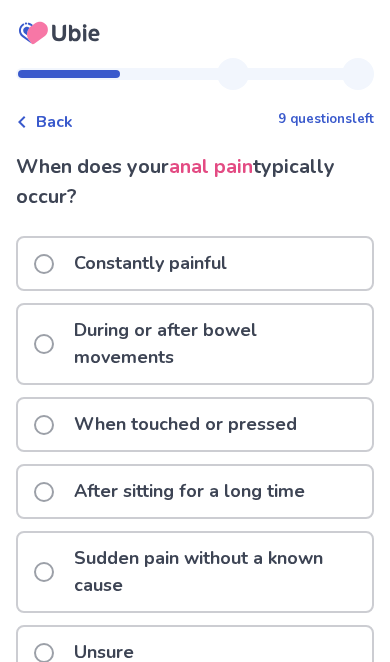 click on "When touched or pressed" at bounding box center (185, 424) 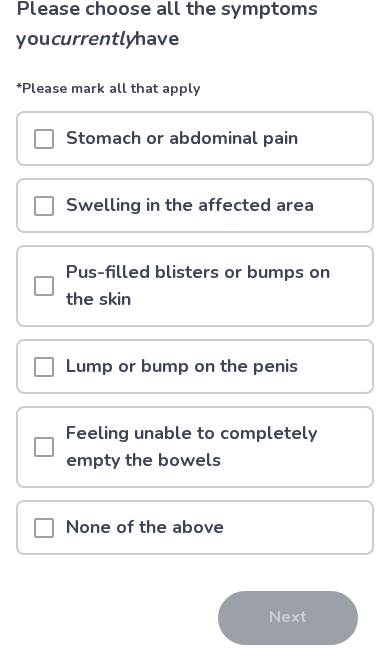 scroll, scrollTop: 129, scrollLeft: 0, axis: vertical 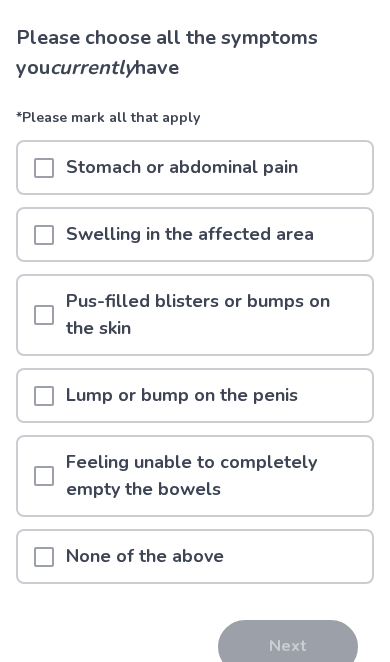 click on "None of the above" at bounding box center (195, 556) 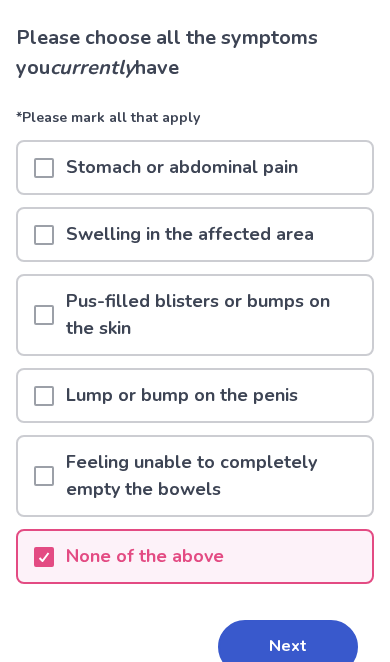 scroll, scrollTop: 129, scrollLeft: 0, axis: vertical 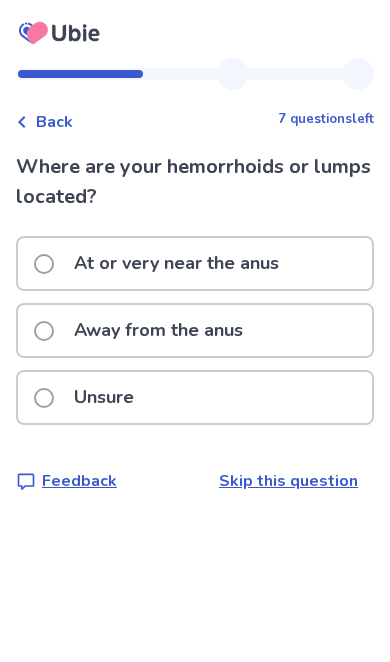 click on "At or very near the anus" at bounding box center [176, 263] 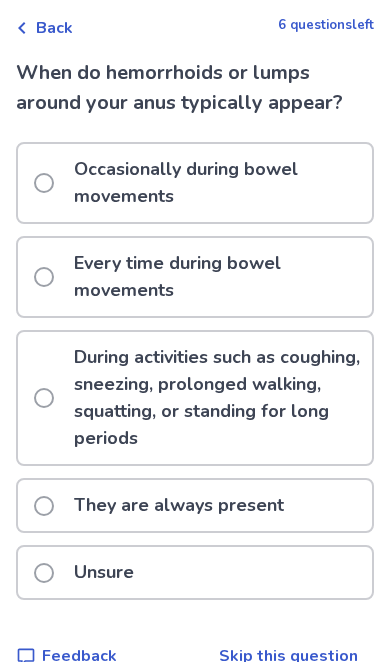 scroll, scrollTop: 132, scrollLeft: 0, axis: vertical 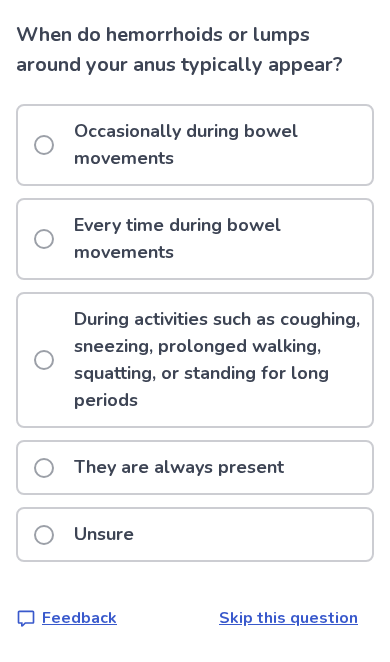 click on "Occasionally during bowel movements" at bounding box center (217, 145) 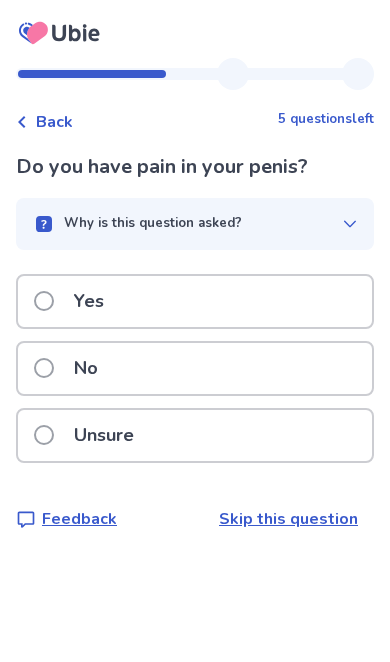 click on "No" at bounding box center [195, 368] 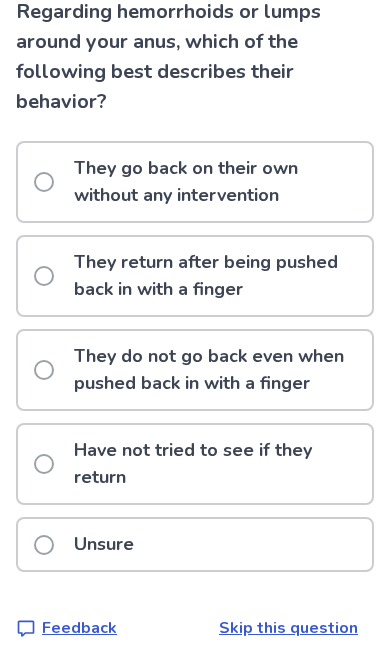 scroll, scrollTop: 165, scrollLeft: 0, axis: vertical 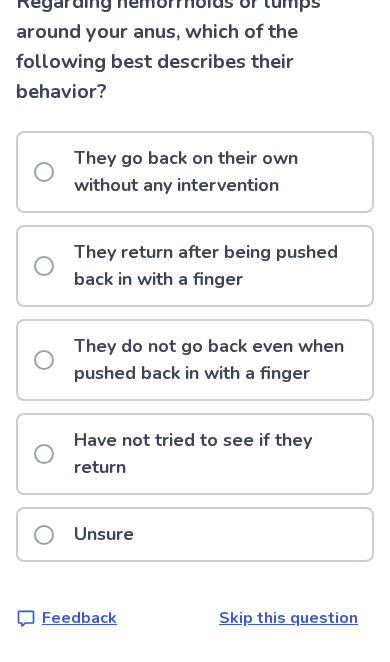 click on "Unsure" at bounding box center [195, 534] 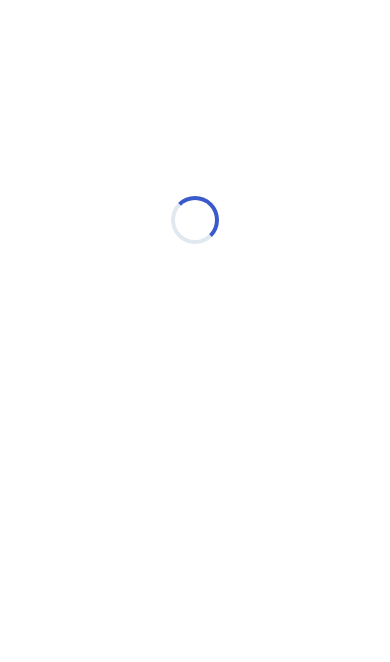 scroll, scrollTop: 0, scrollLeft: 0, axis: both 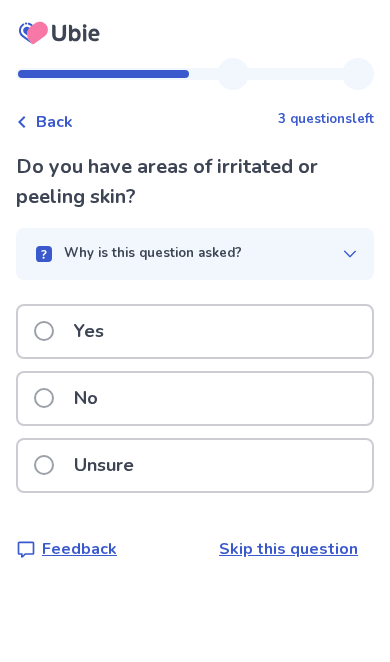 click on "No" at bounding box center (195, 398) 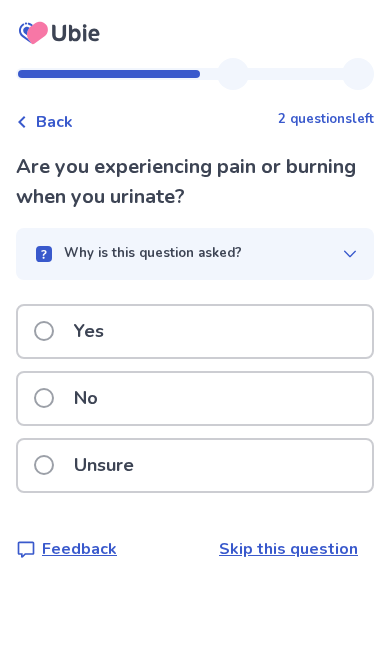 click on "No" at bounding box center (195, 398) 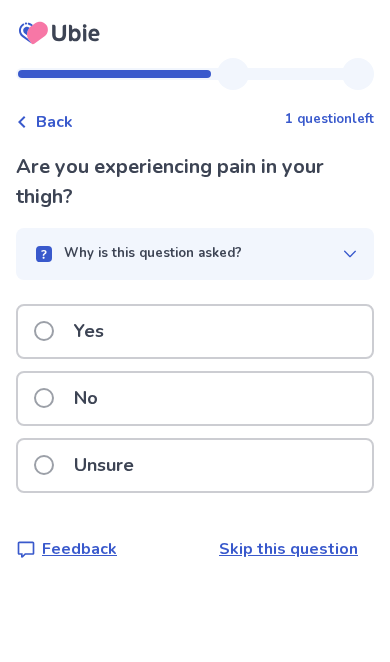 click on "No" at bounding box center (195, 398) 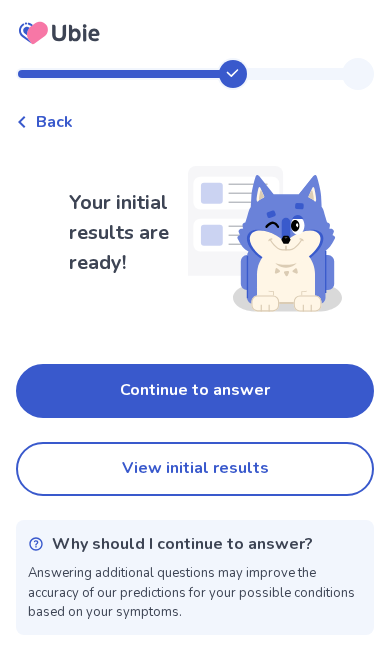 click on "View initial results" at bounding box center [195, 469] 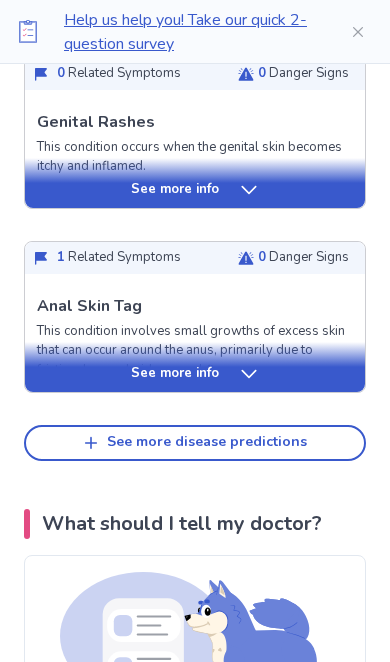 scroll, scrollTop: 936, scrollLeft: 0, axis: vertical 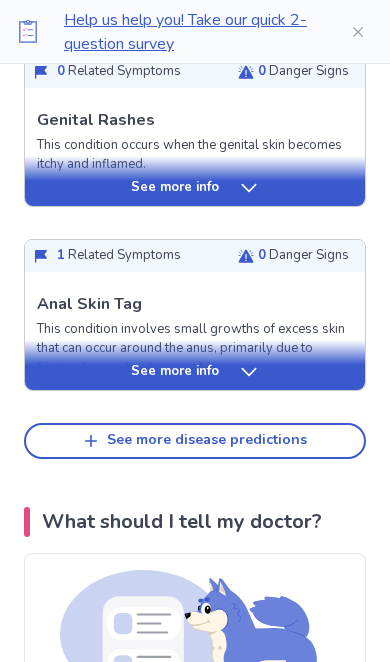 click on "See more info" at bounding box center (195, 372) 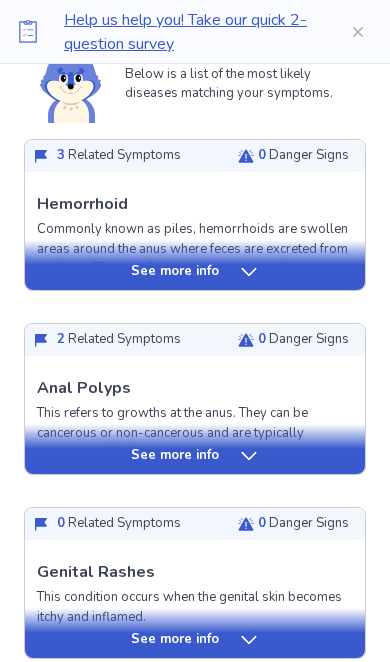 scroll, scrollTop: 491, scrollLeft: 0, axis: vertical 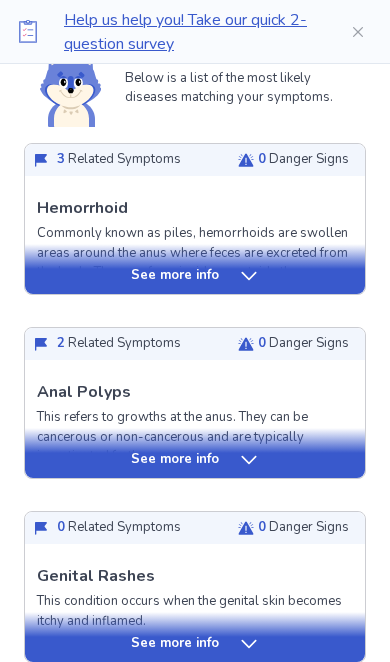 click on "See more info" at bounding box center [195, 276] 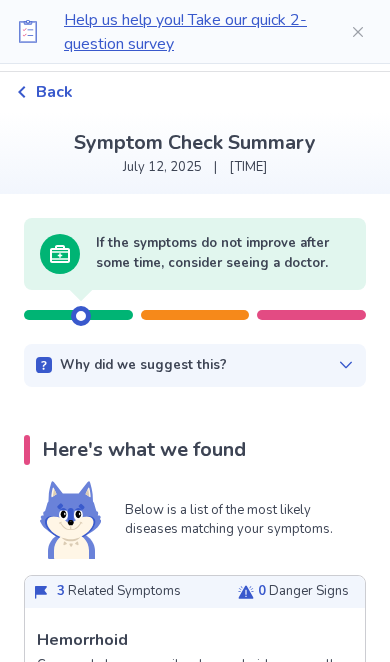 scroll, scrollTop: 0, scrollLeft: 0, axis: both 